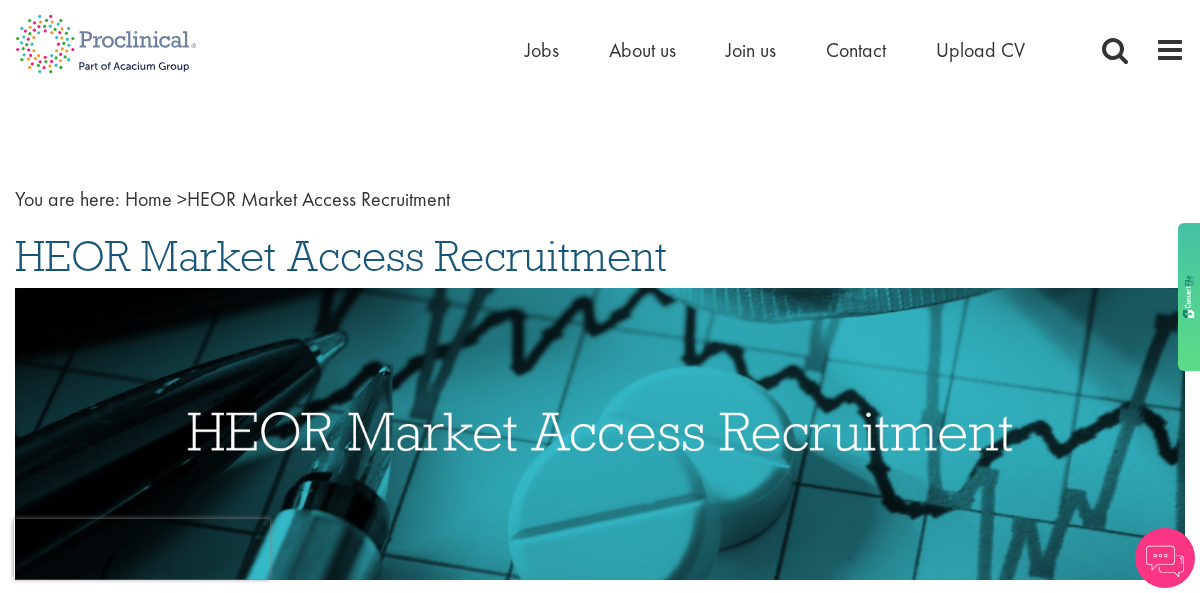 scroll, scrollTop: 0, scrollLeft: 0, axis: both 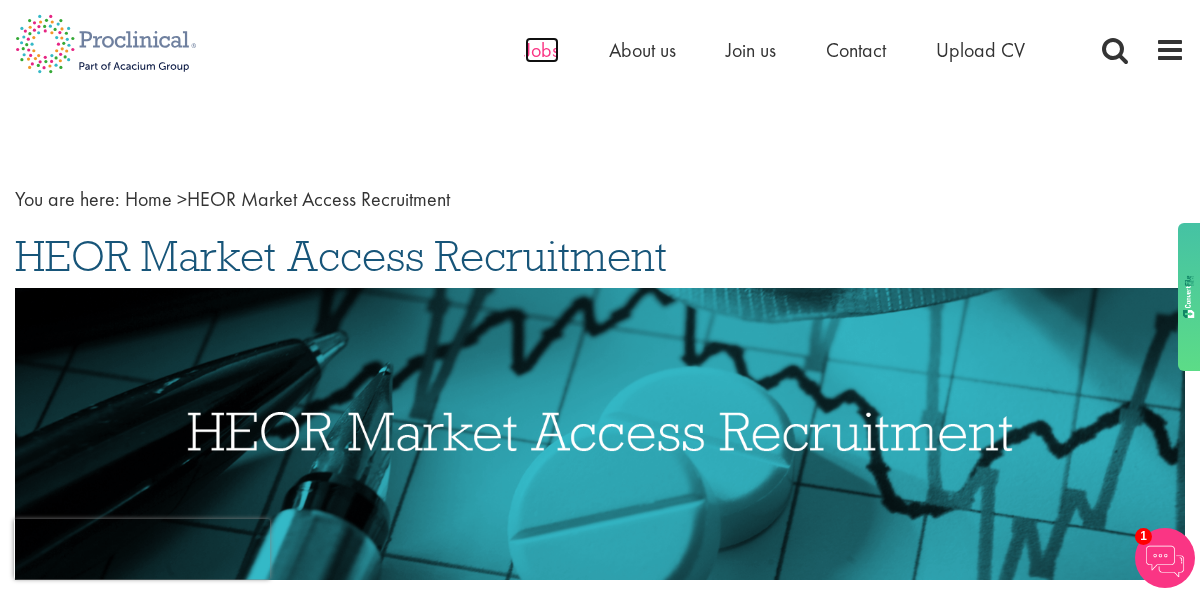 click on "Jobs" at bounding box center (542, 50) 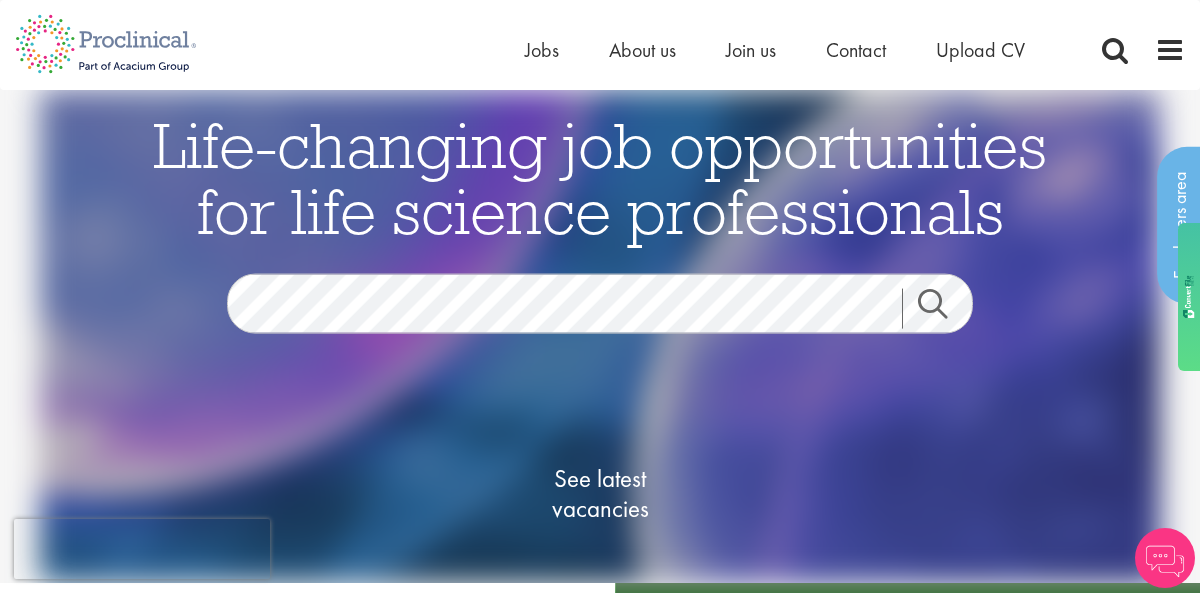 scroll, scrollTop: 0, scrollLeft: 0, axis: both 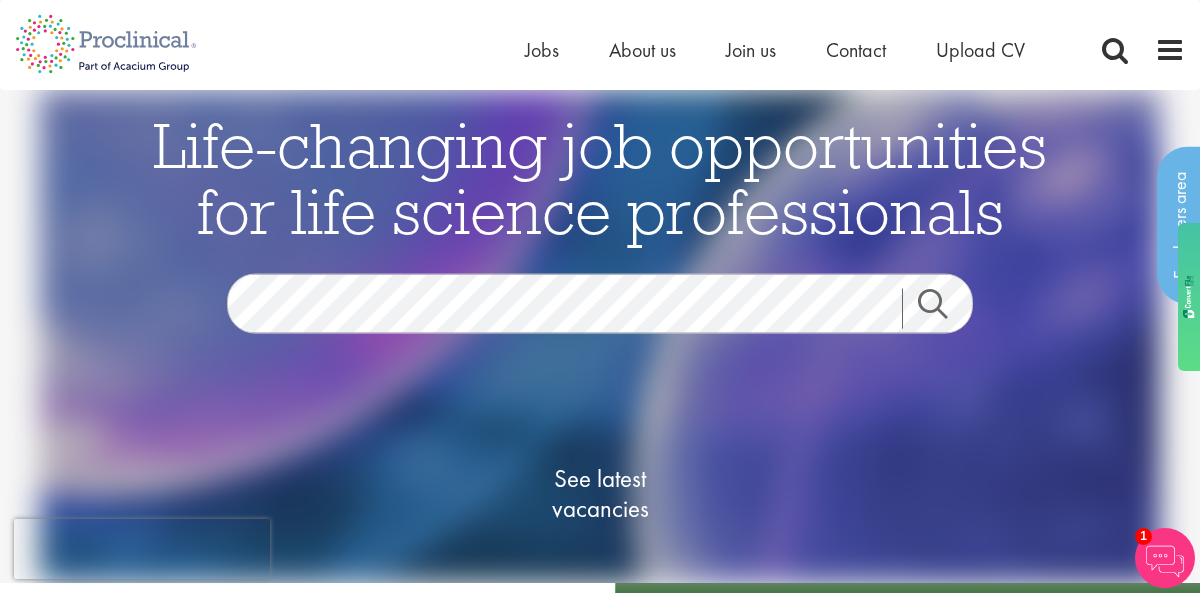 click on "See latest  vacancies" at bounding box center (600, 497) 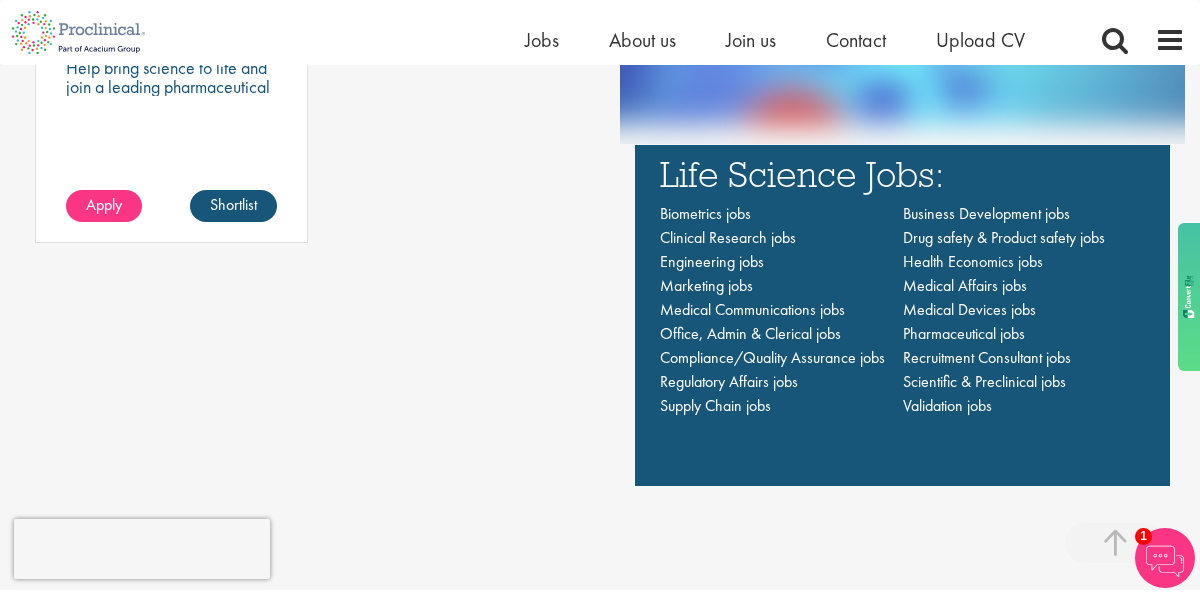 scroll, scrollTop: 1320, scrollLeft: 0, axis: vertical 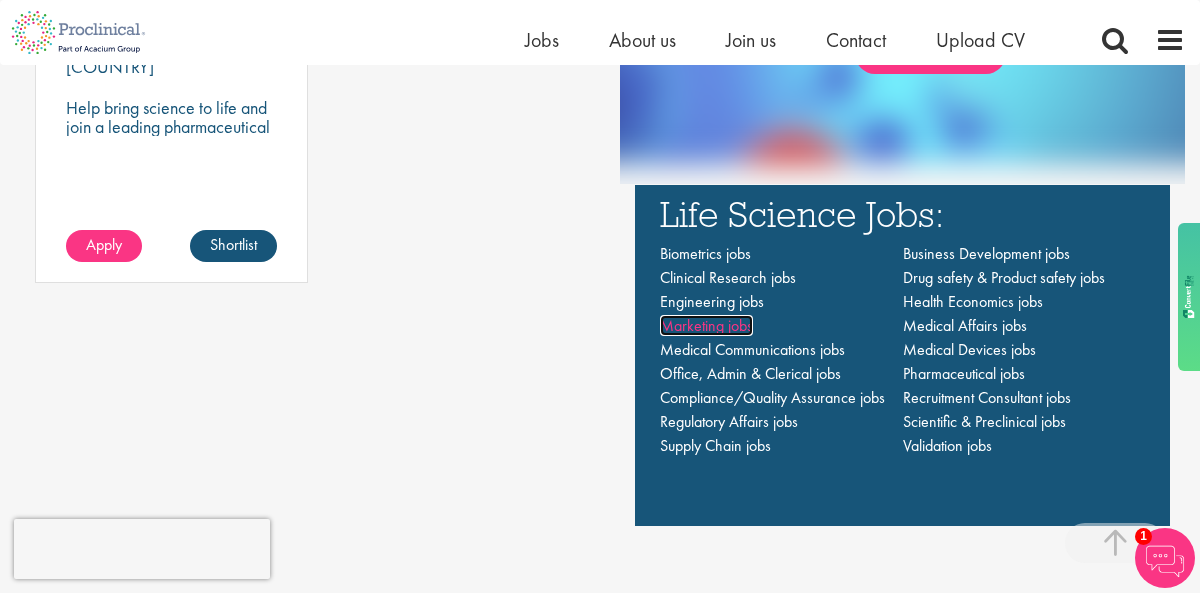 click on "Marketing jobs" at bounding box center (706, 325) 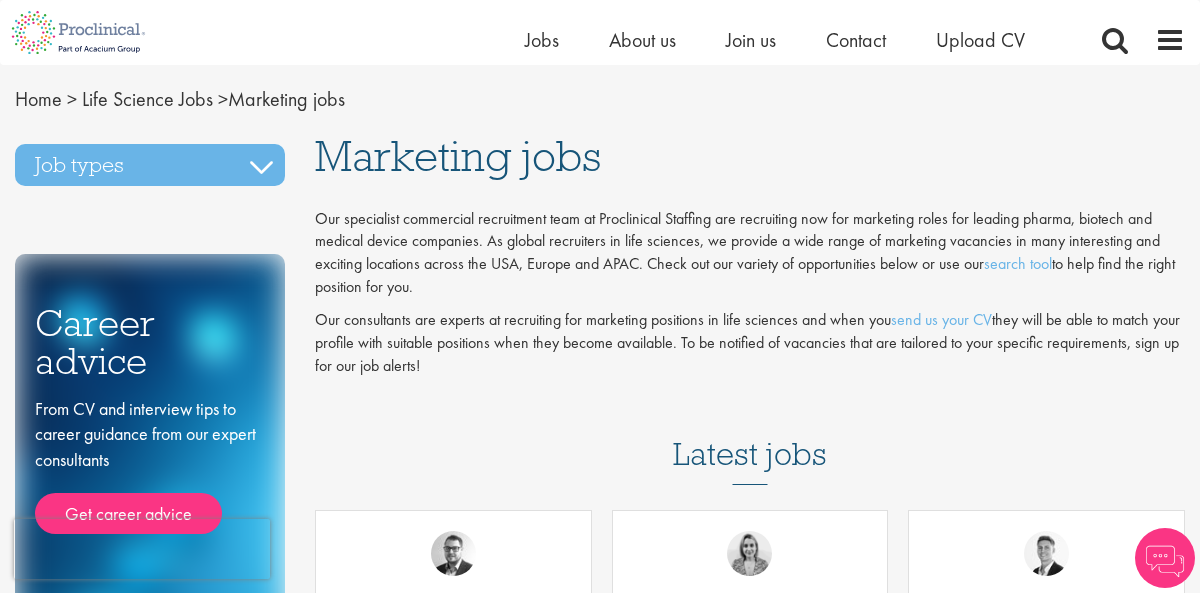 scroll, scrollTop: 40, scrollLeft: 0, axis: vertical 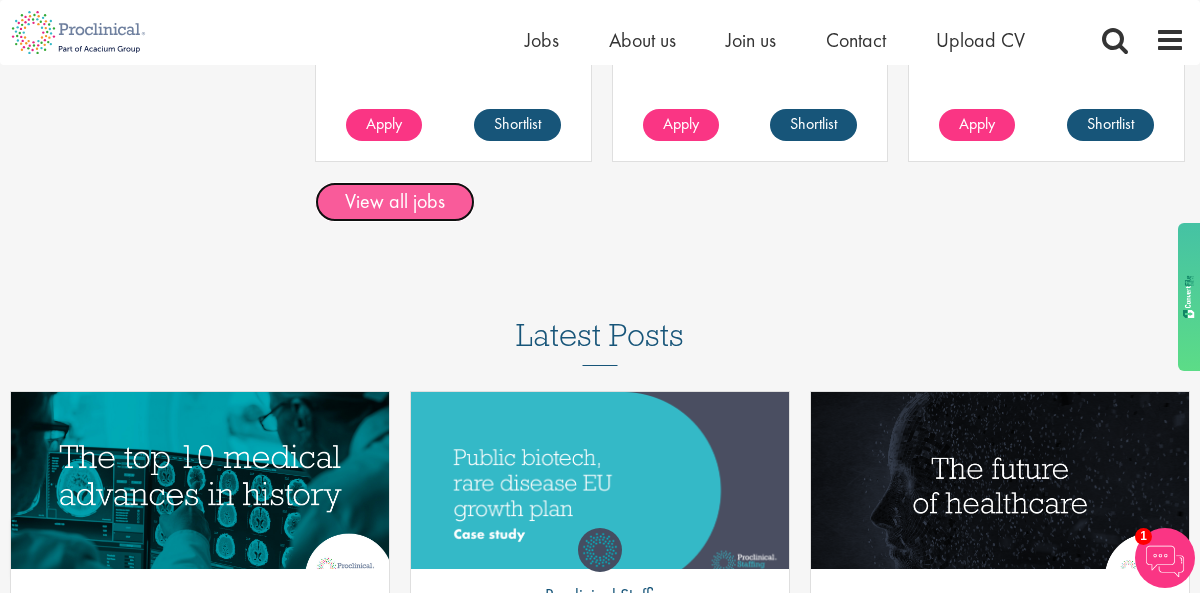 click on "View all jobs" at bounding box center [395, 202] 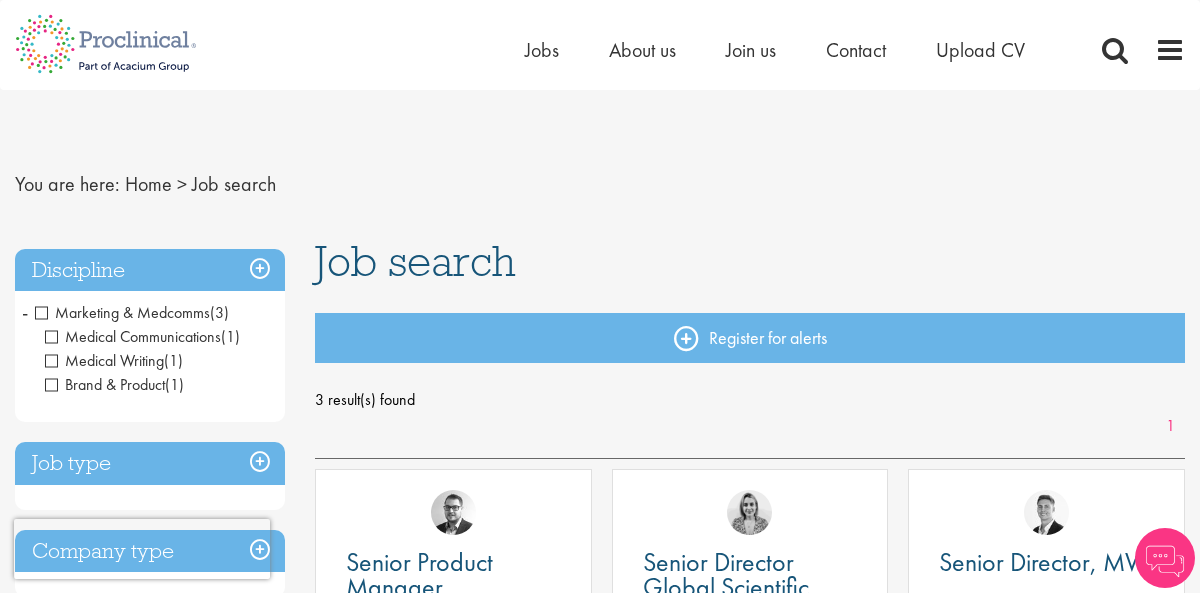 scroll, scrollTop: 0, scrollLeft: 0, axis: both 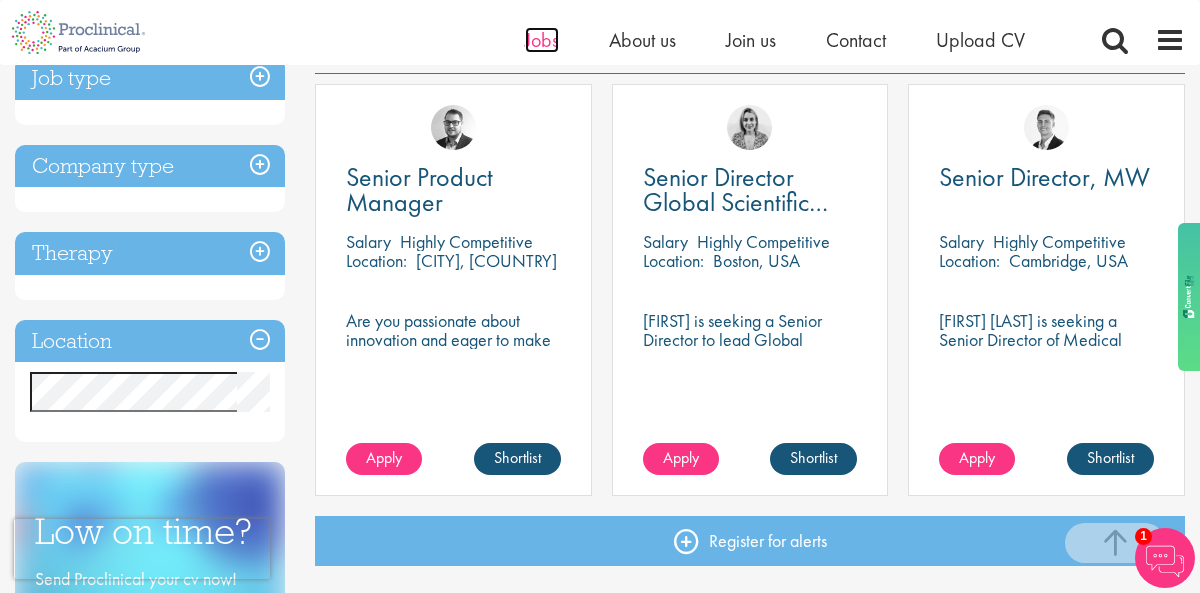 click on "Jobs" at bounding box center (542, 40) 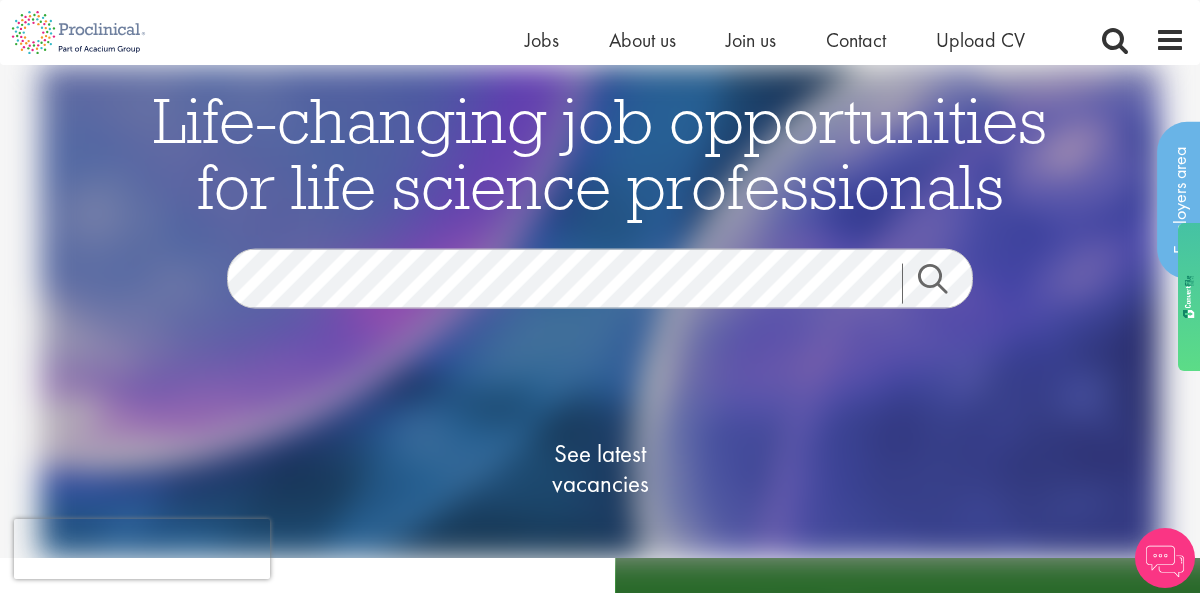 scroll, scrollTop: 80, scrollLeft: 0, axis: vertical 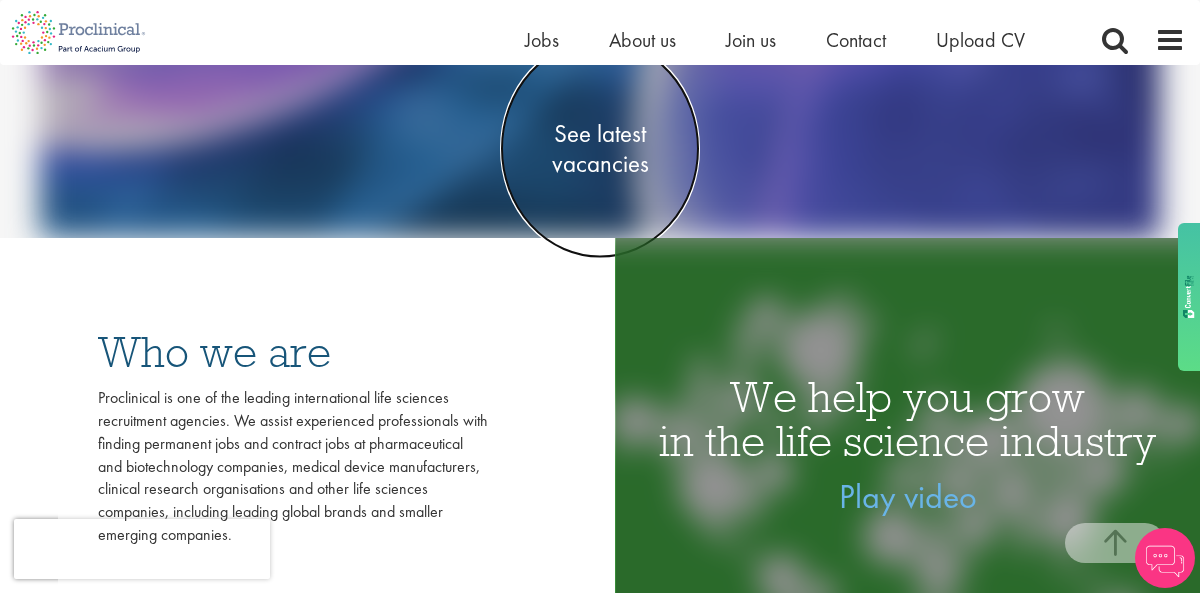 click on "See latest  vacancies" at bounding box center [600, 149] 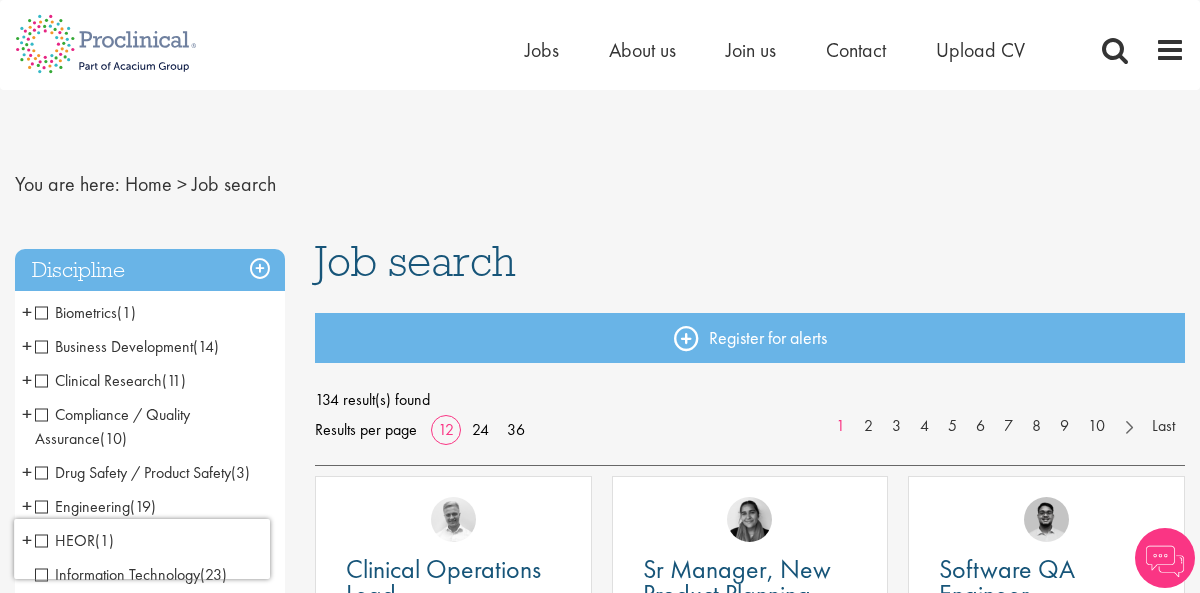 scroll, scrollTop: 39, scrollLeft: 0, axis: vertical 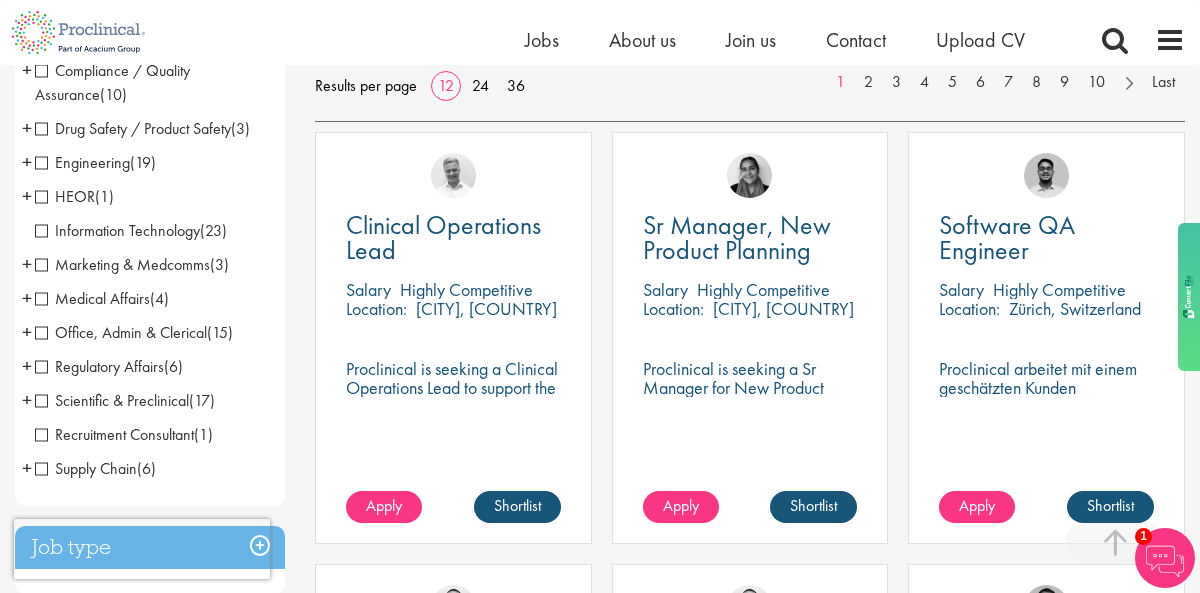 click on "Marketing & Medcomms" at bounding box center (122, 264) 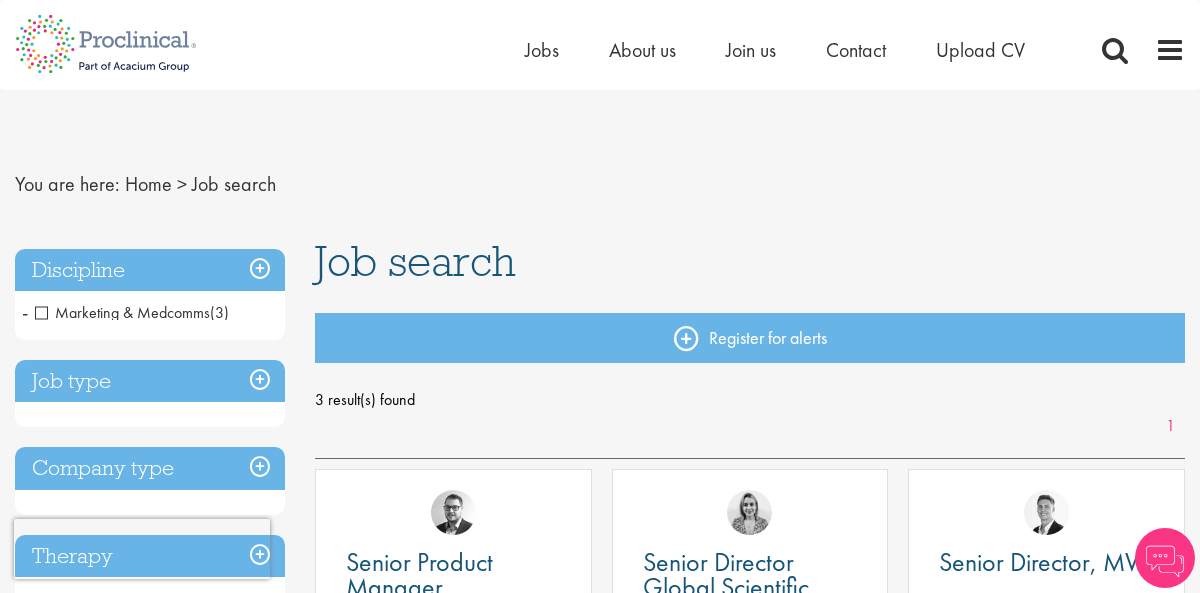 scroll, scrollTop: 0, scrollLeft: 0, axis: both 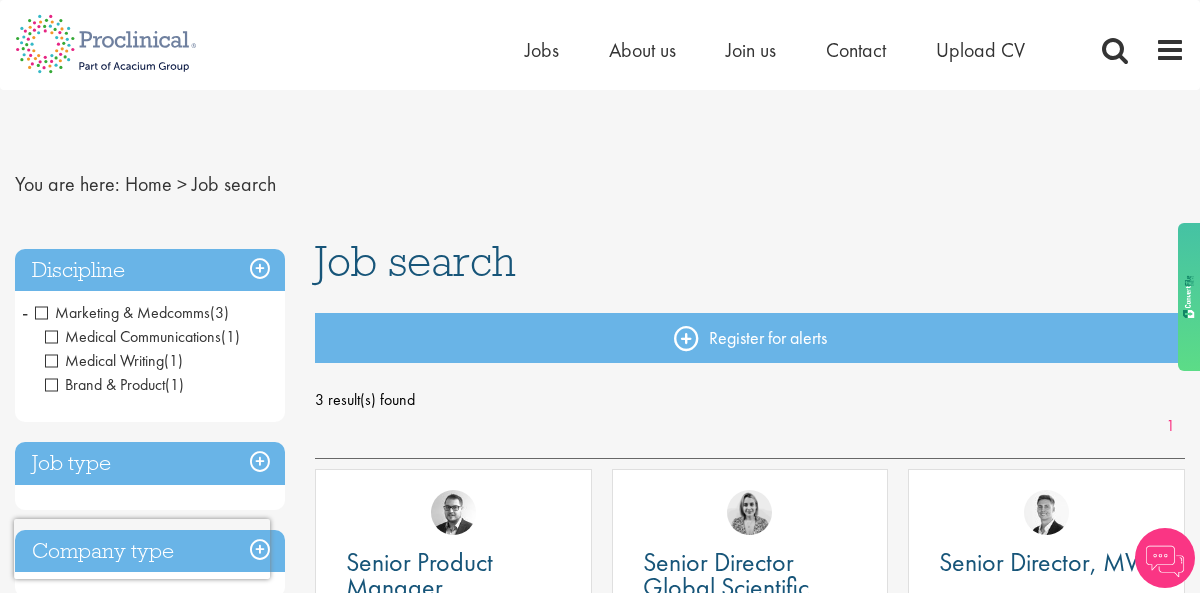 click on "Medical Writing" at bounding box center (104, 360) 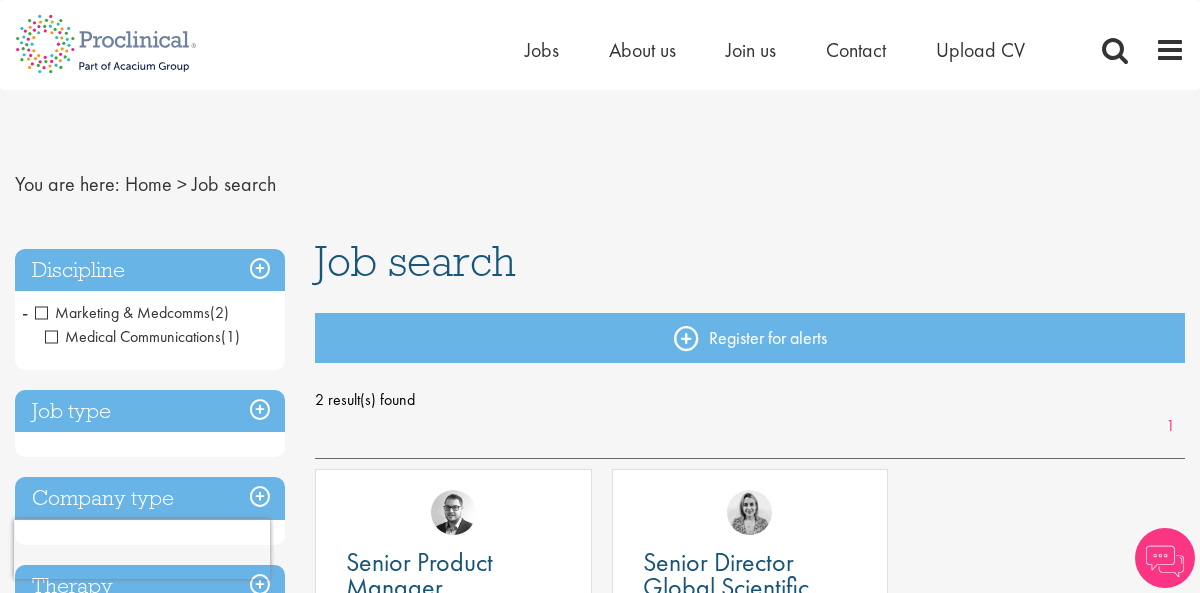 scroll, scrollTop: 0, scrollLeft: 0, axis: both 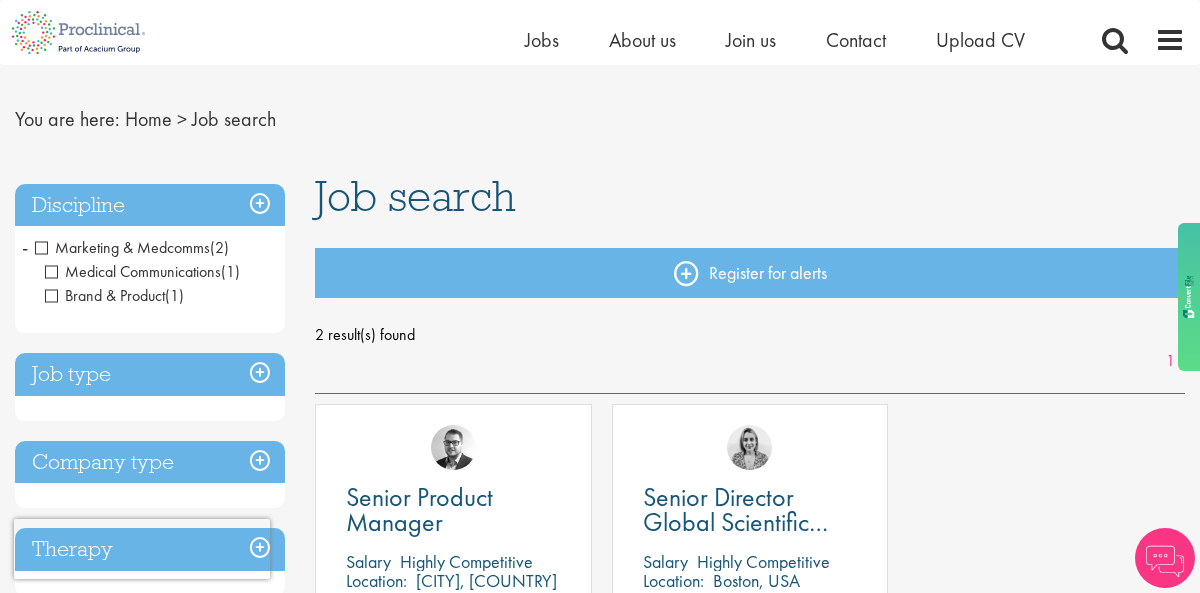 click on "Marketing & Medcomms" at bounding box center (122, 247) 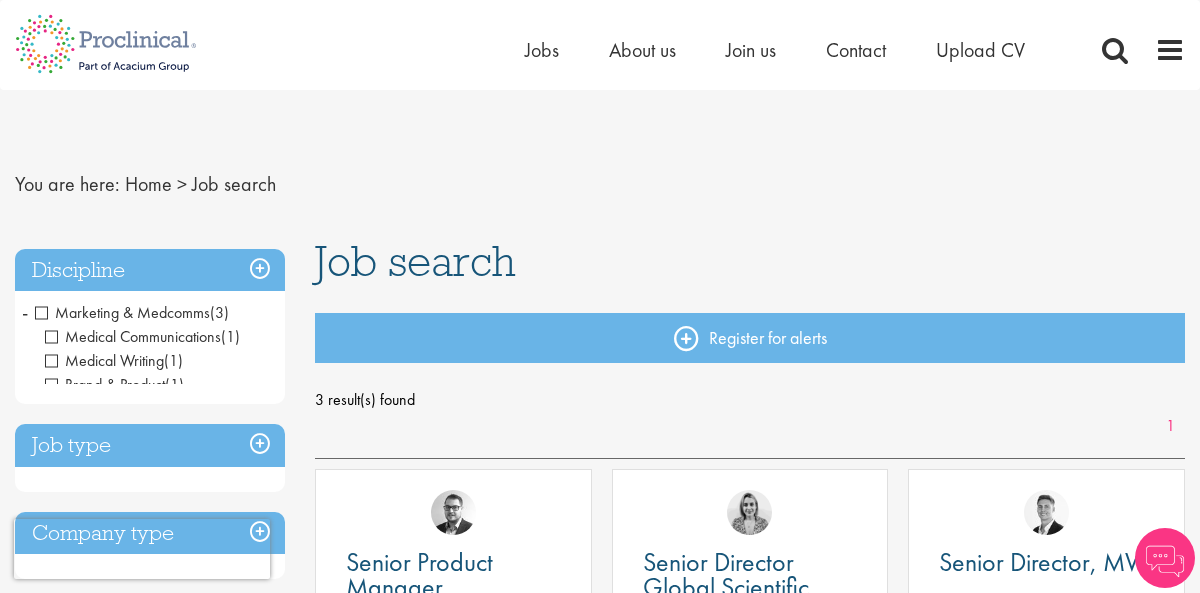 scroll, scrollTop: 0, scrollLeft: 0, axis: both 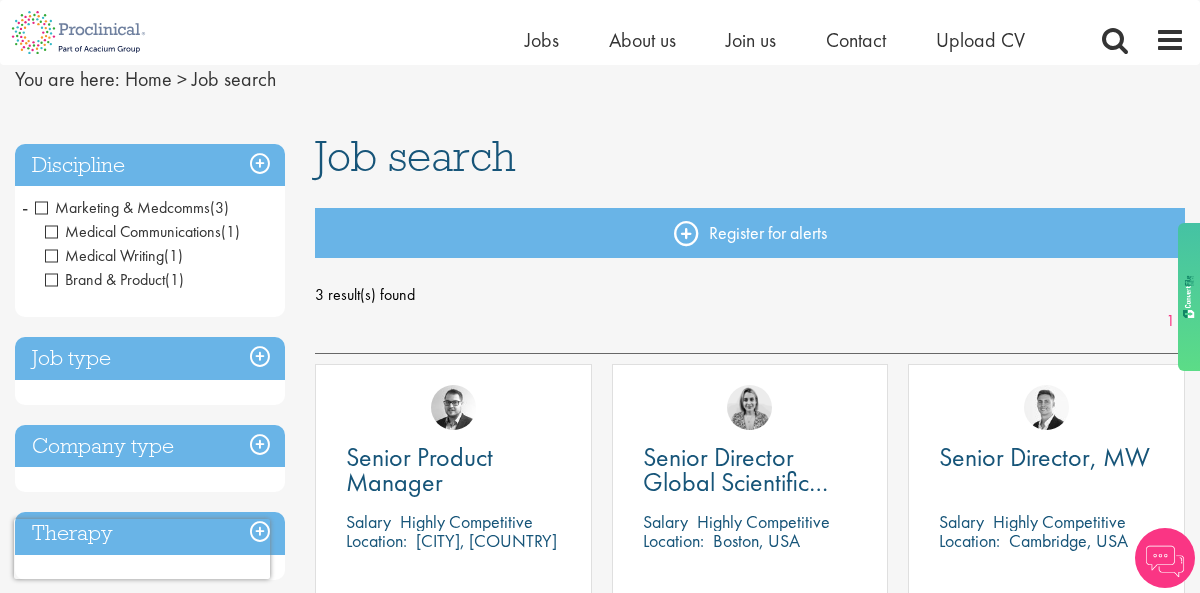click on "Discipline" at bounding box center [150, 165] 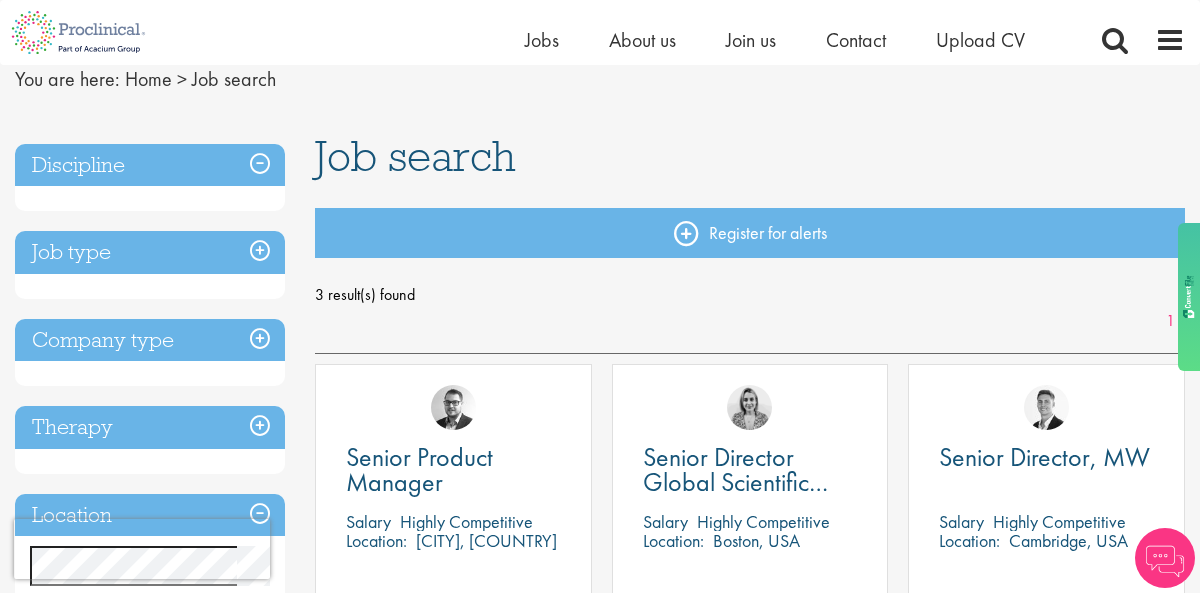 click on "Discipline" at bounding box center [150, 165] 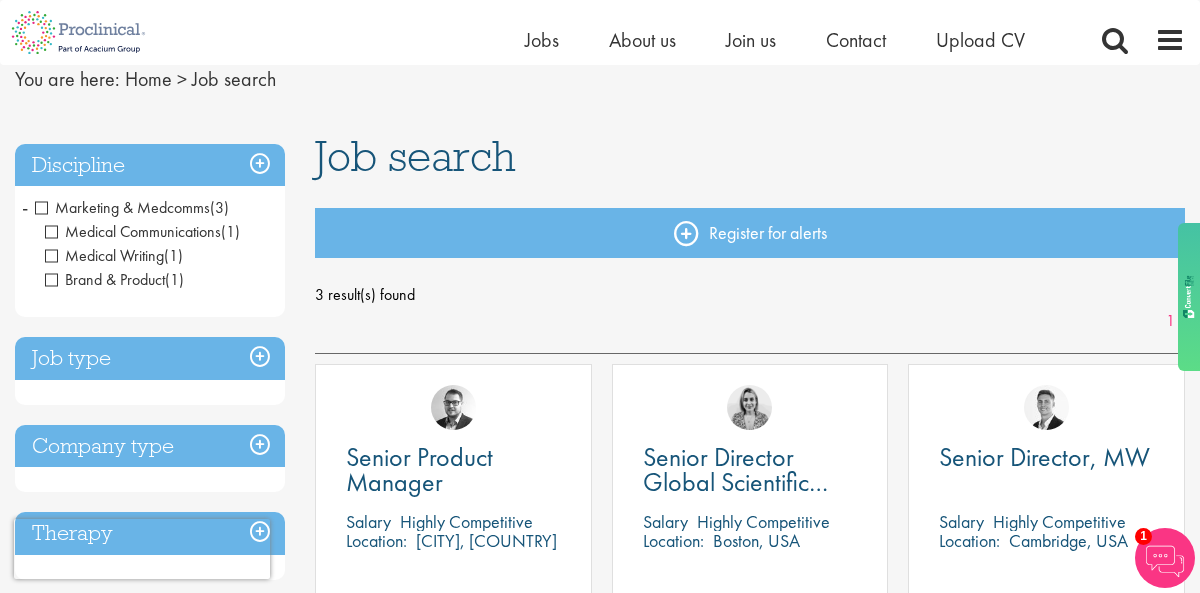 click on "Marketing & Medcomms" at bounding box center (122, 207) 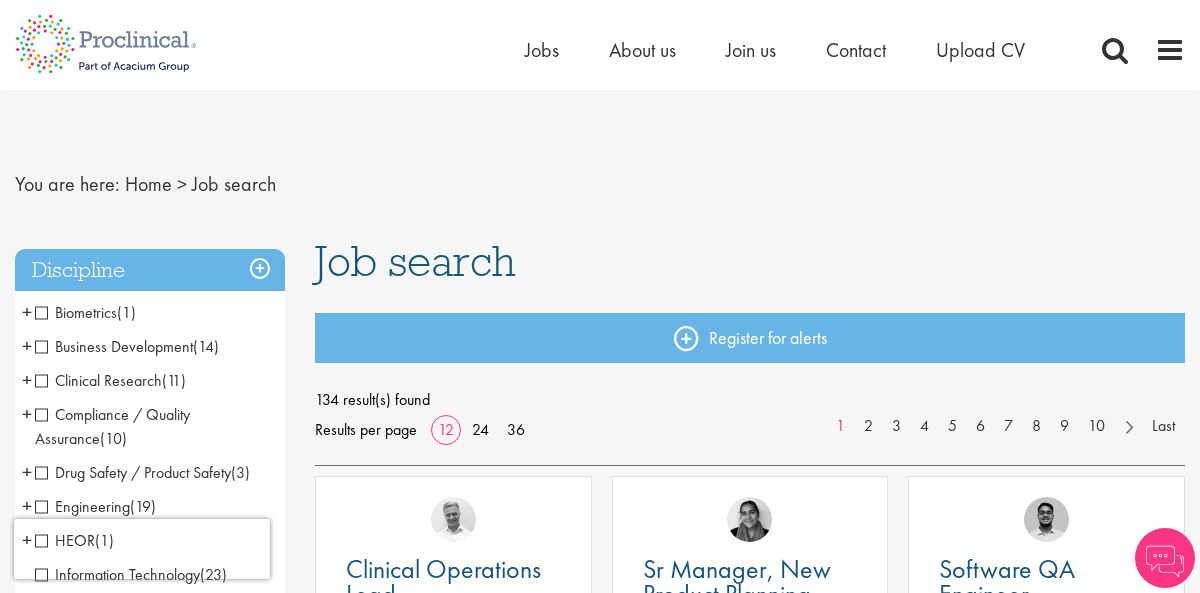 scroll, scrollTop: 0, scrollLeft: 0, axis: both 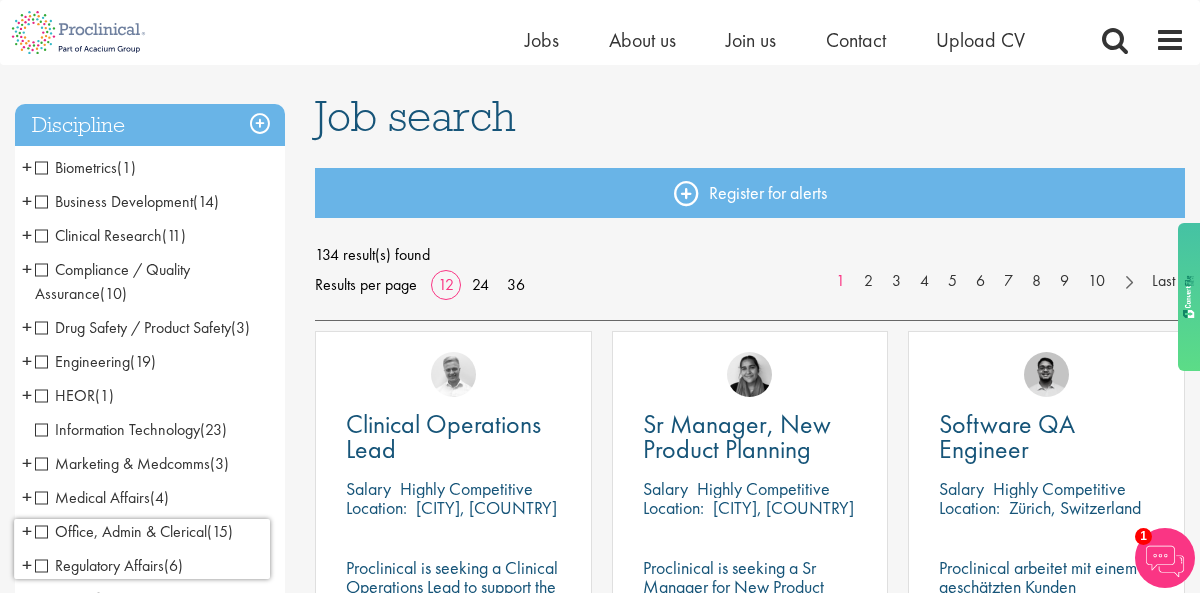 click on "Business Development" at bounding box center [114, 201] 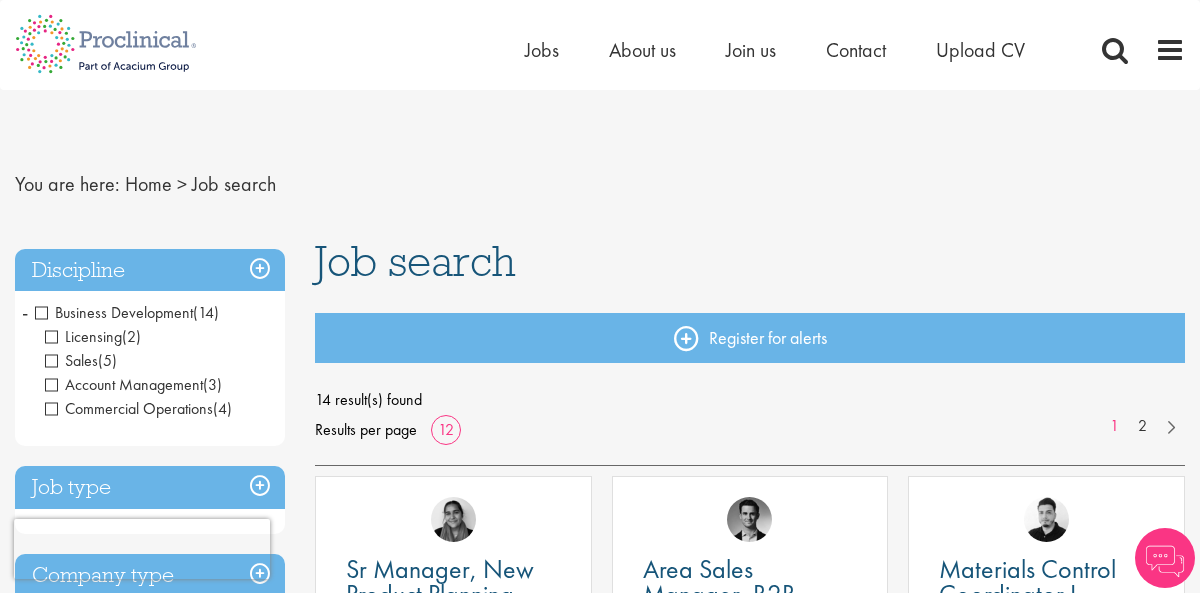 scroll, scrollTop: 0, scrollLeft: 0, axis: both 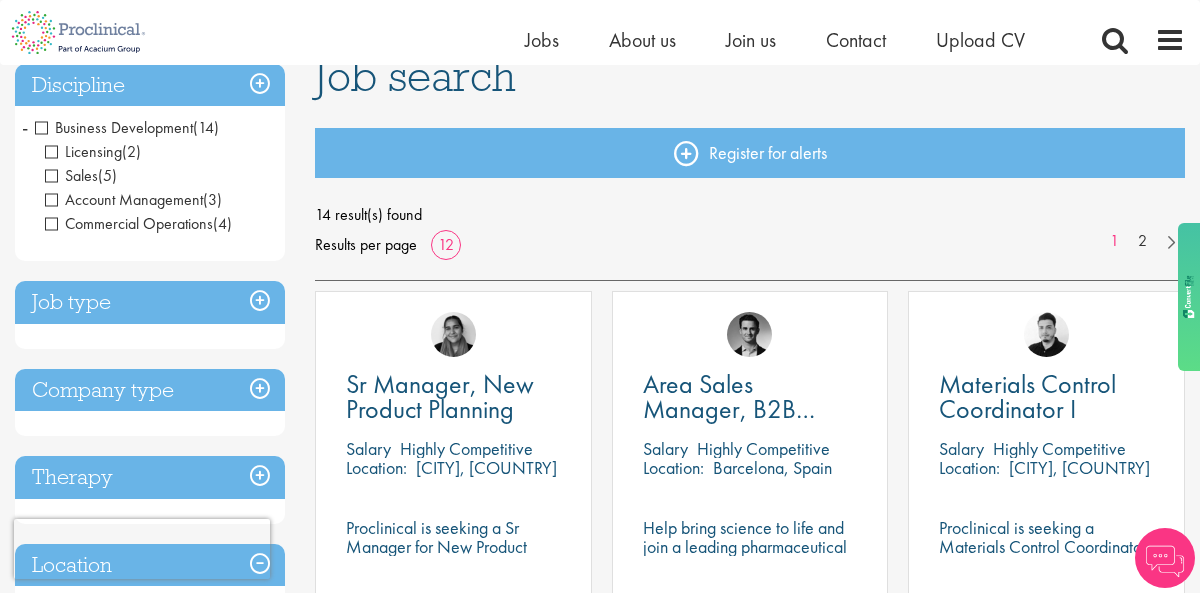 click on "Discipline" at bounding box center (150, 85) 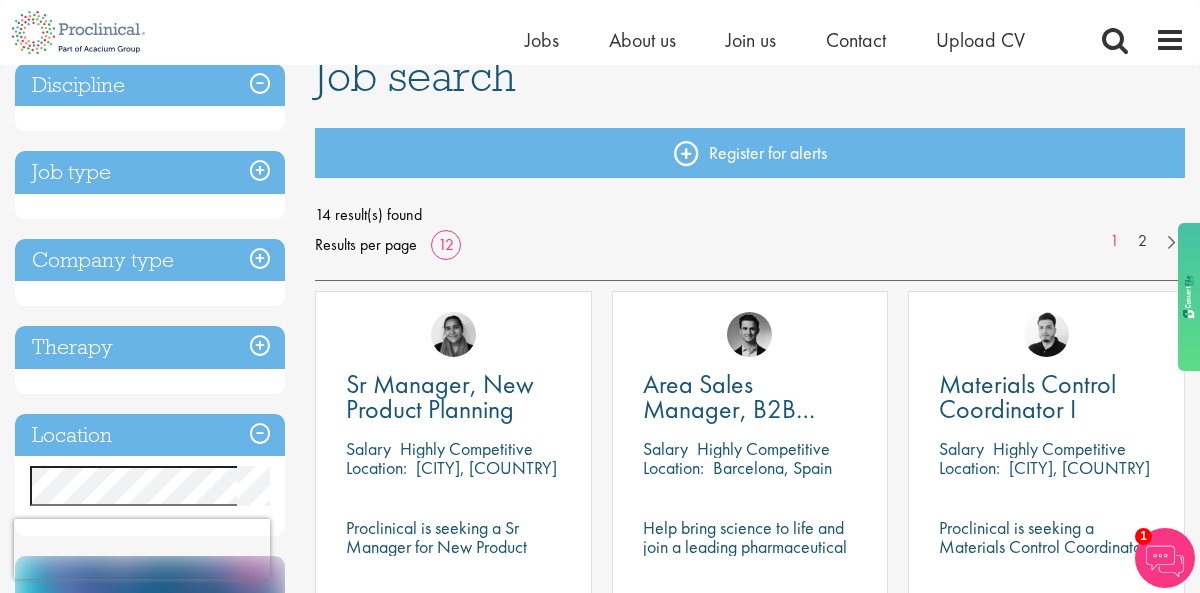 click on "Discipline" at bounding box center (150, 85) 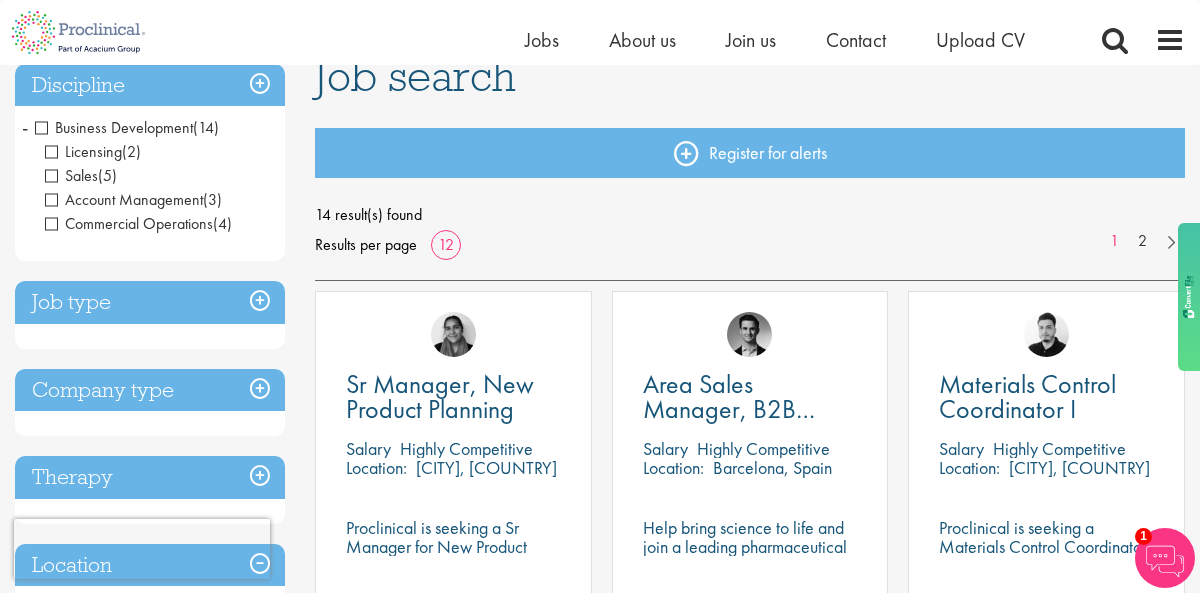 click on "Business Development" at bounding box center (114, 127) 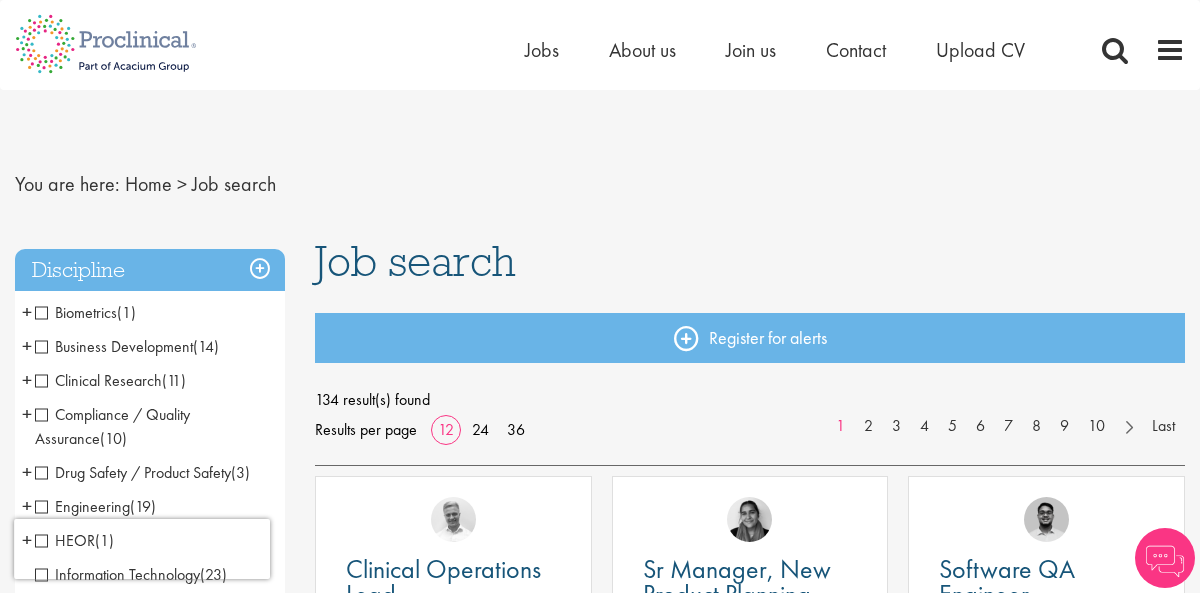 scroll, scrollTop: 0, scrollLeft: 0, axis: both 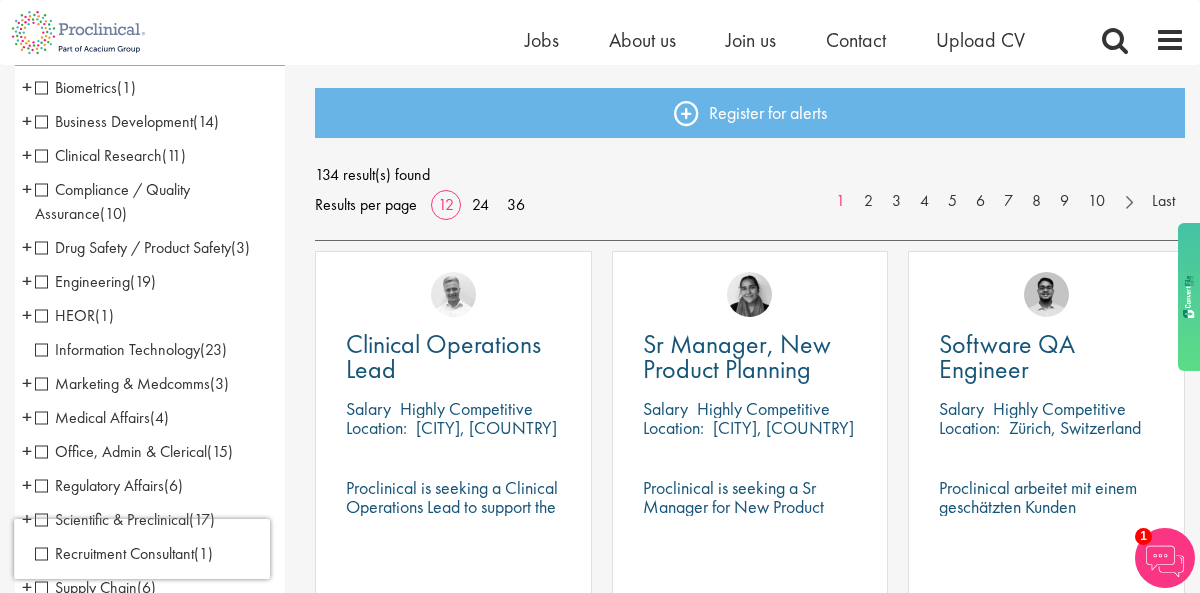 click on "HEOR" at bounding box center [65, 315] 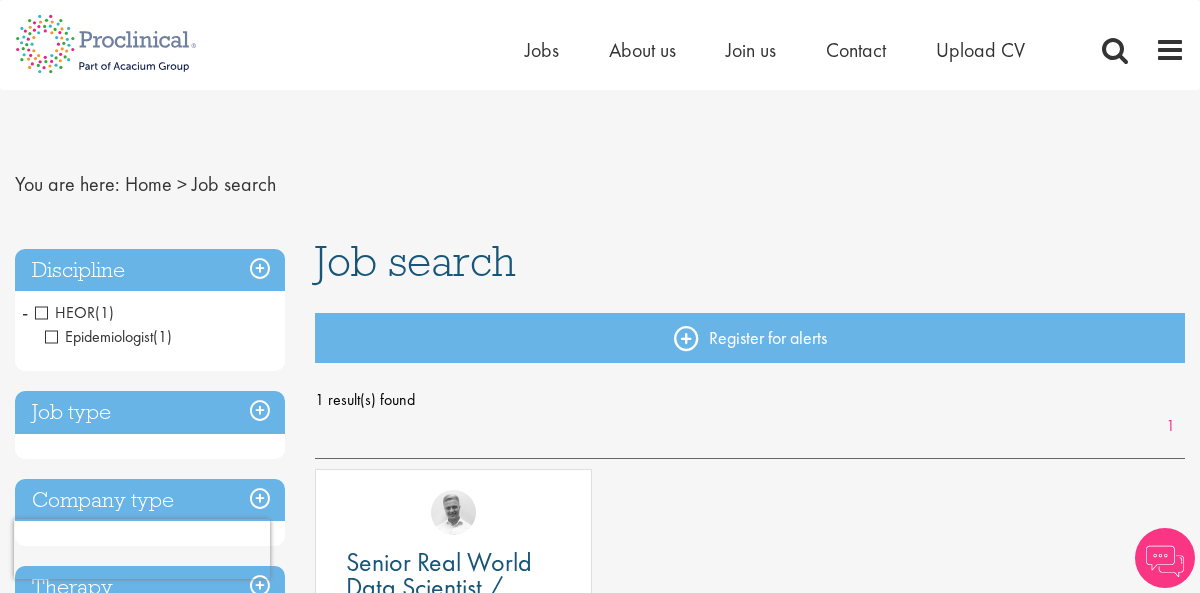scroll, scrollTop: 0, scrollLeft: 0, axis: both 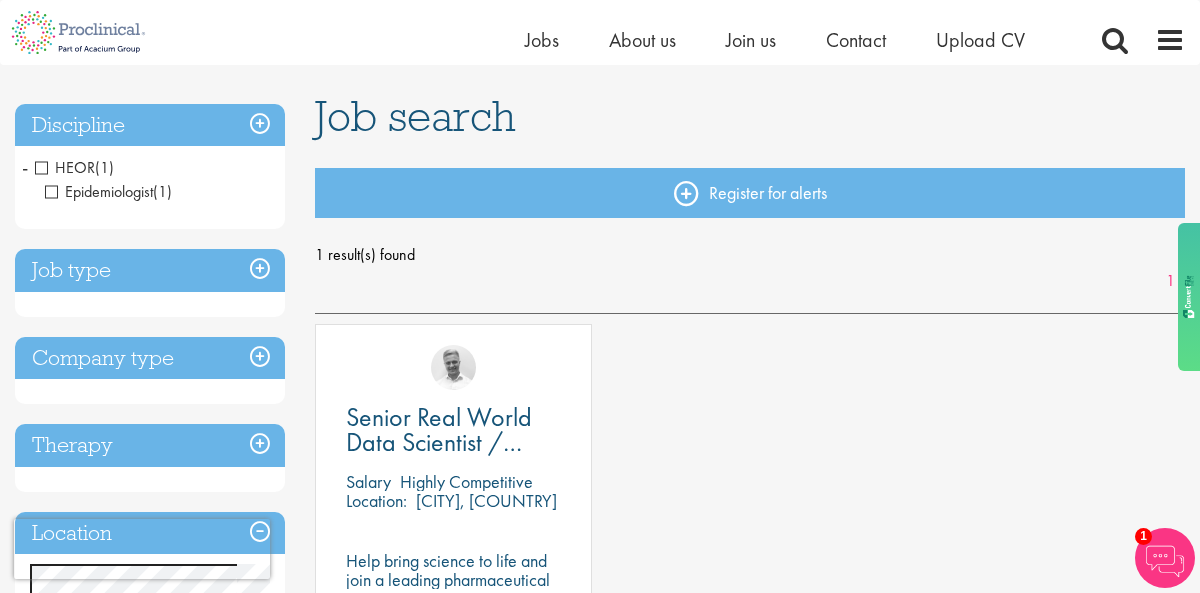 click on "Discipline" at bounding box center [150, 125] 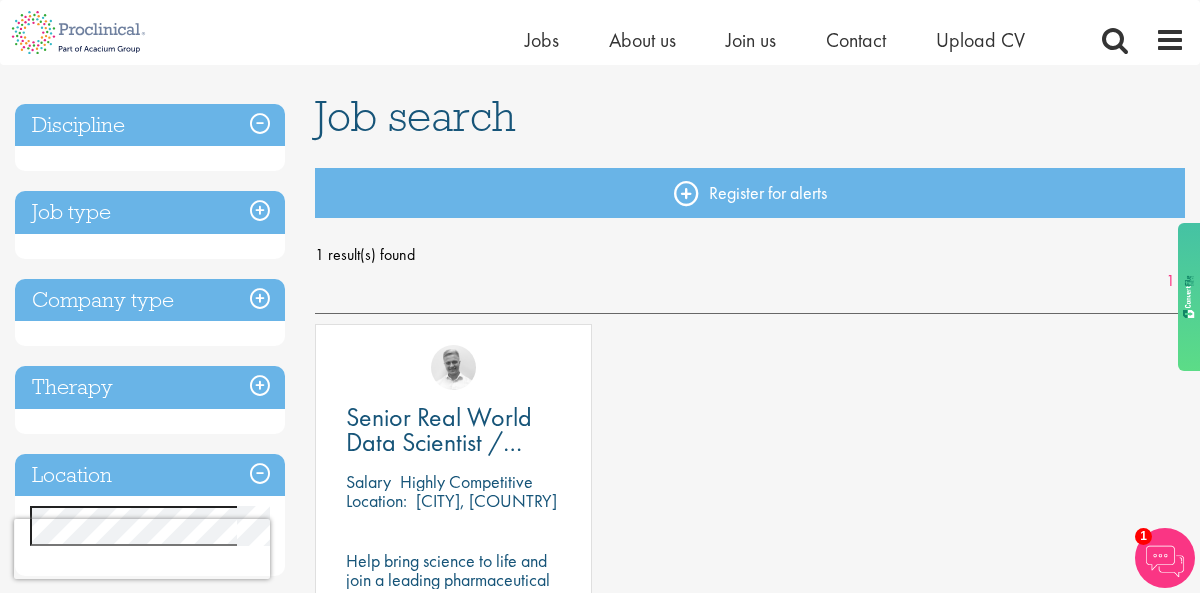 click on "Discipline" at bounding box center [150, 125] 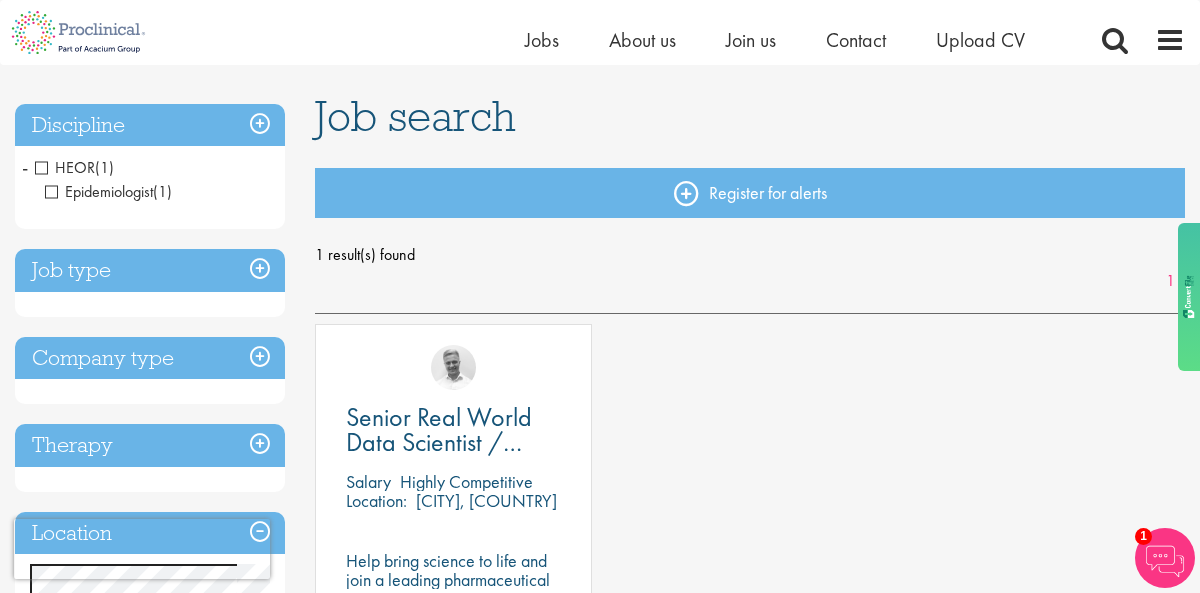 click on "HEOR" at bounding box center [65, 167] 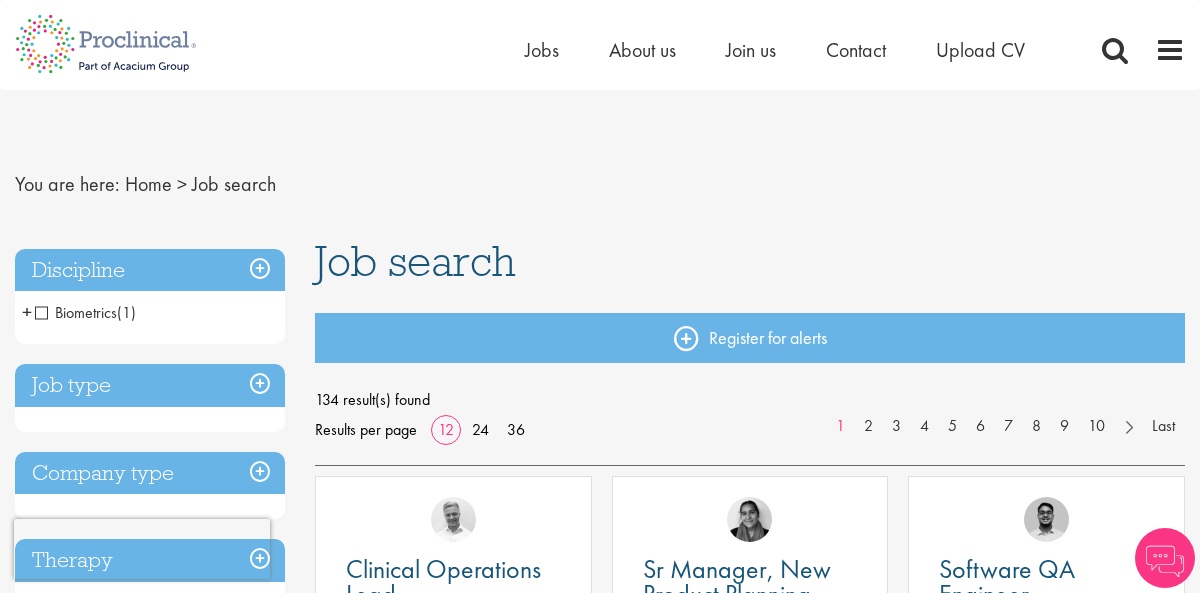scroll, scrollTop: 0, scrollLeft: 0, axis: both 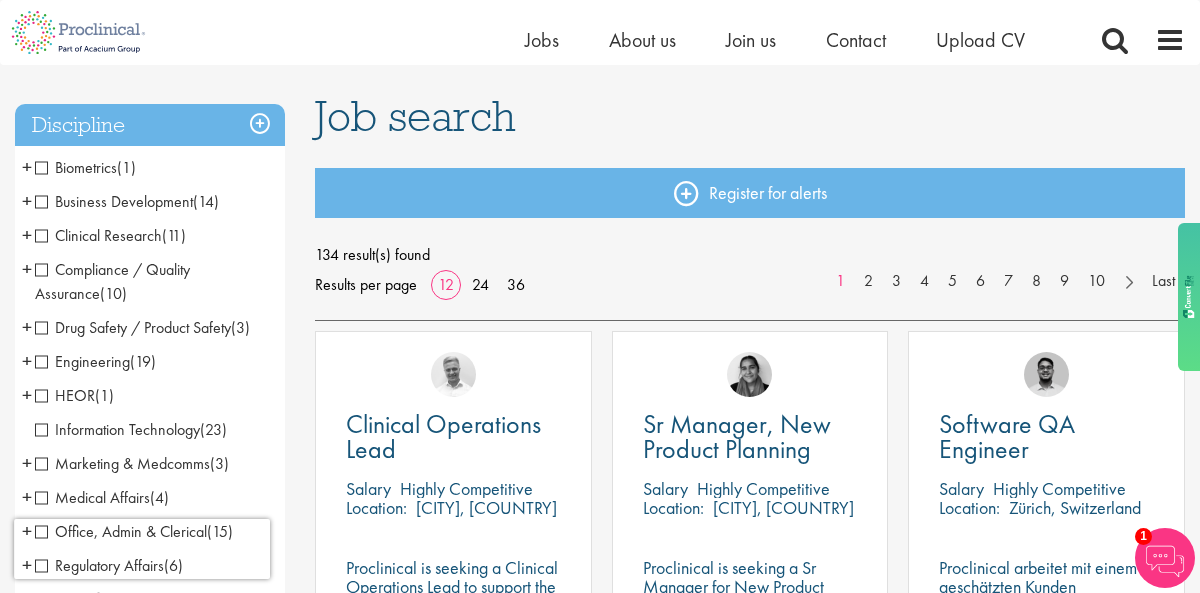 click on "Clinical Research" at bounding box center [98, 235] 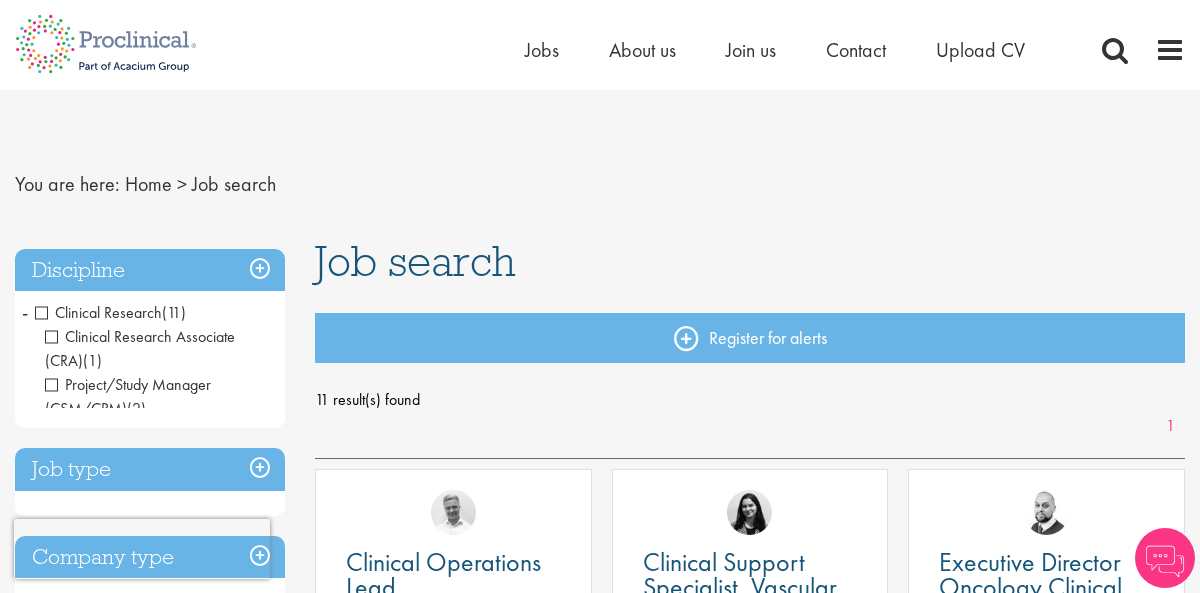 scroll, scrollTop: 0, scrollLeft: 0, axis: both 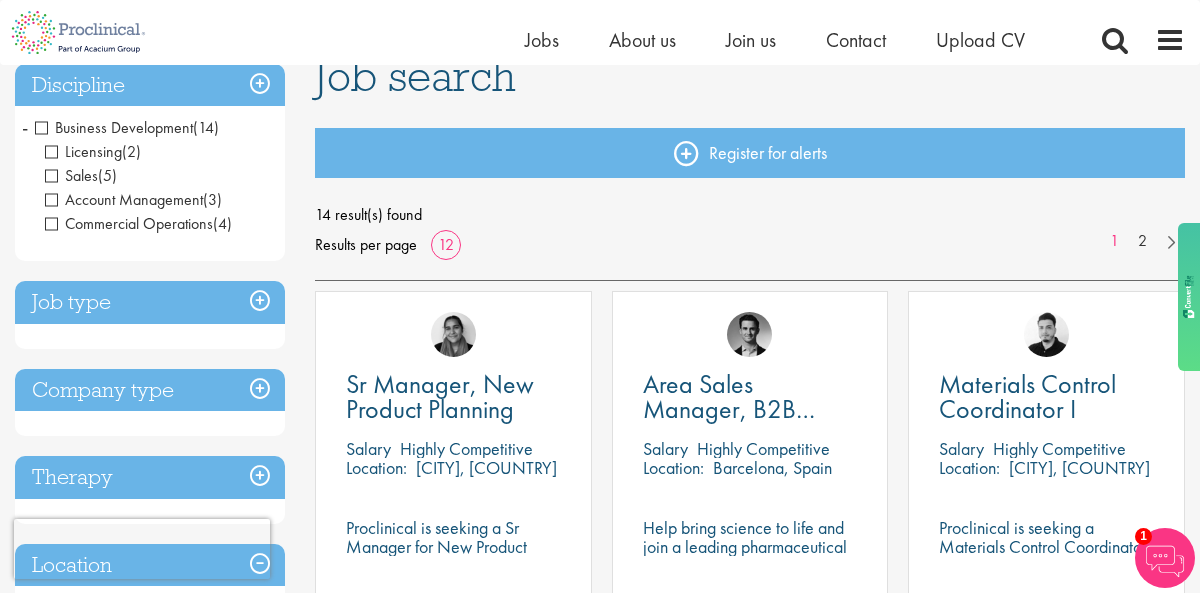 click on "Commercial Operations" at bounding box center (129, 223) 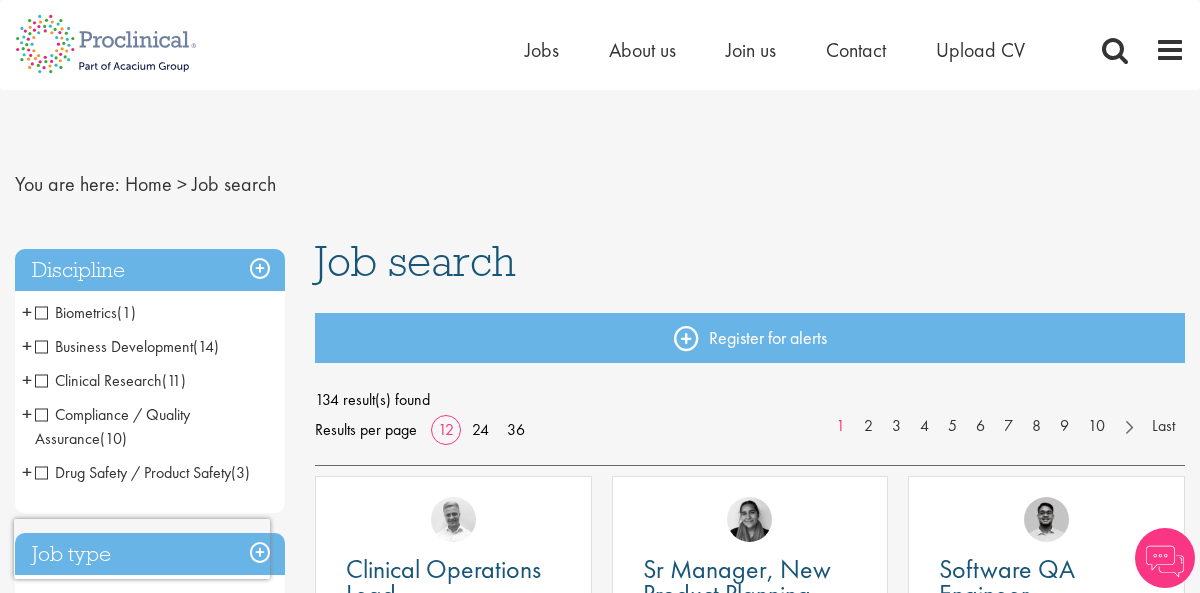 scroll, scrollTop: 0, scrollLeft: 0, axis: both 